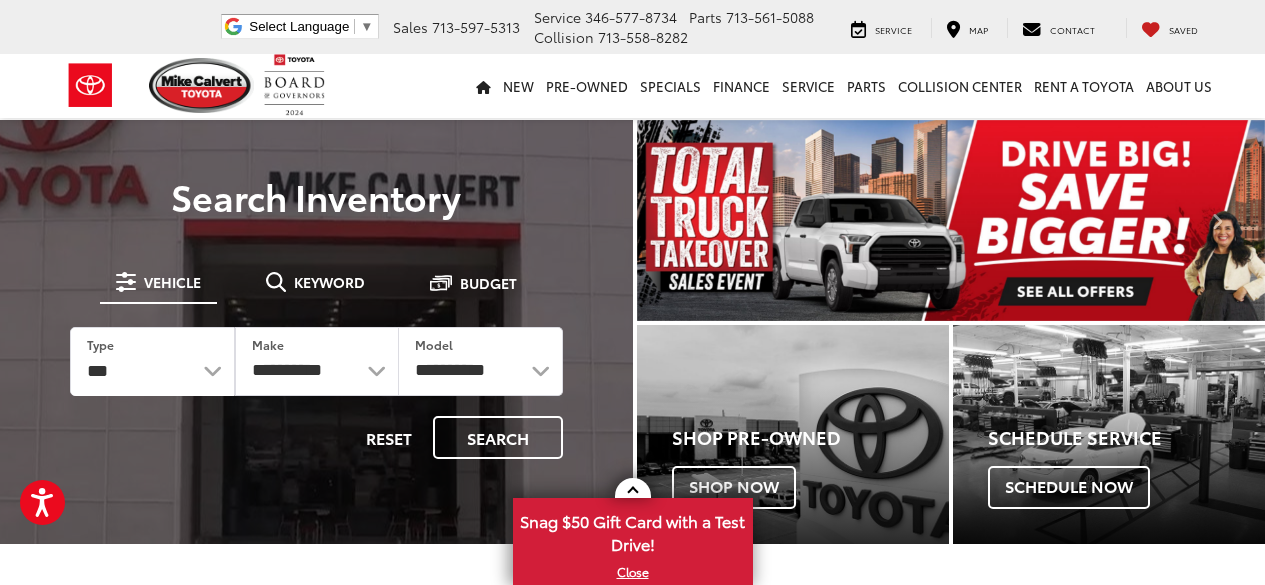 scroll, scrollTop: 0, scrollLeft: 0, axis: both 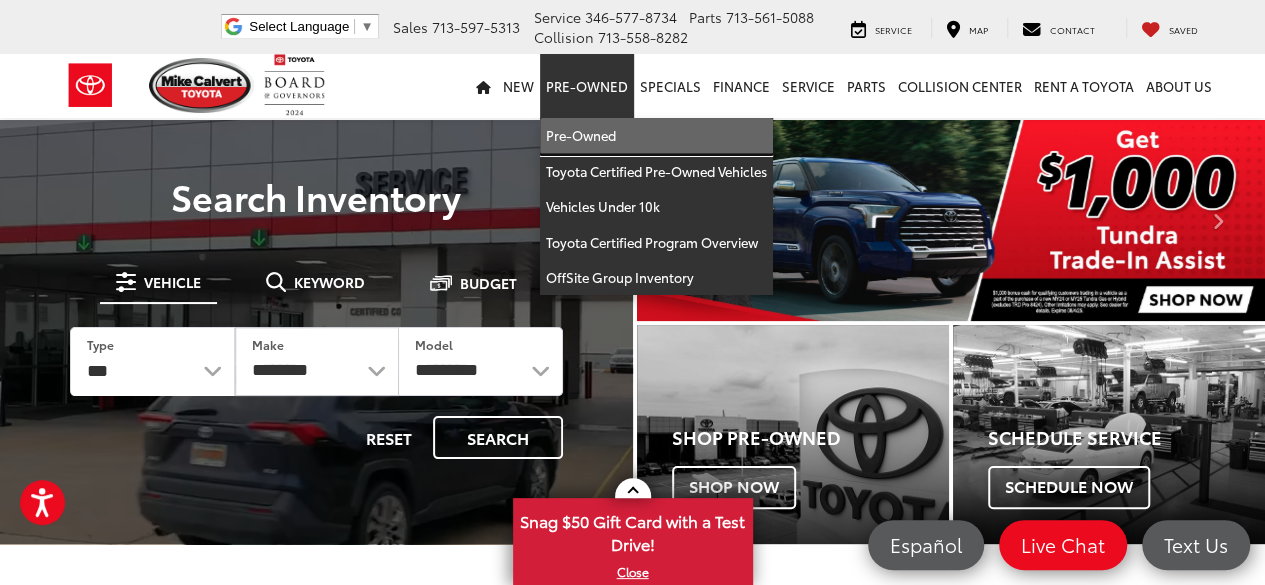 click on "Pre-Owned" at bounding box center [656, 136] 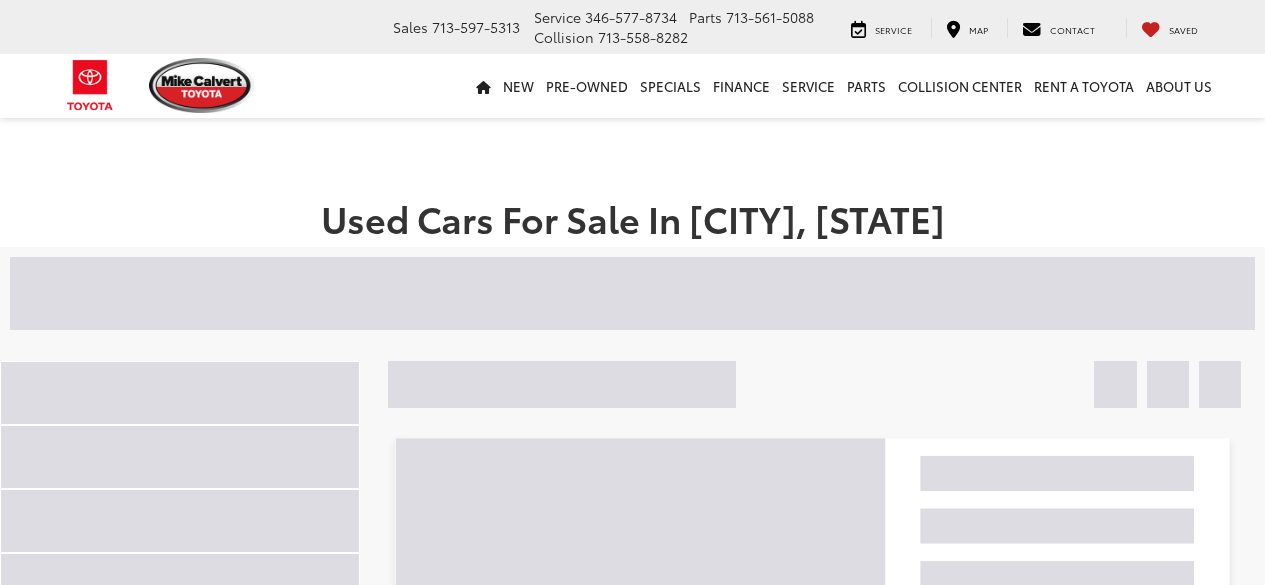 scroll, scrollTop: 0, scrollLeft: 0, axis: both 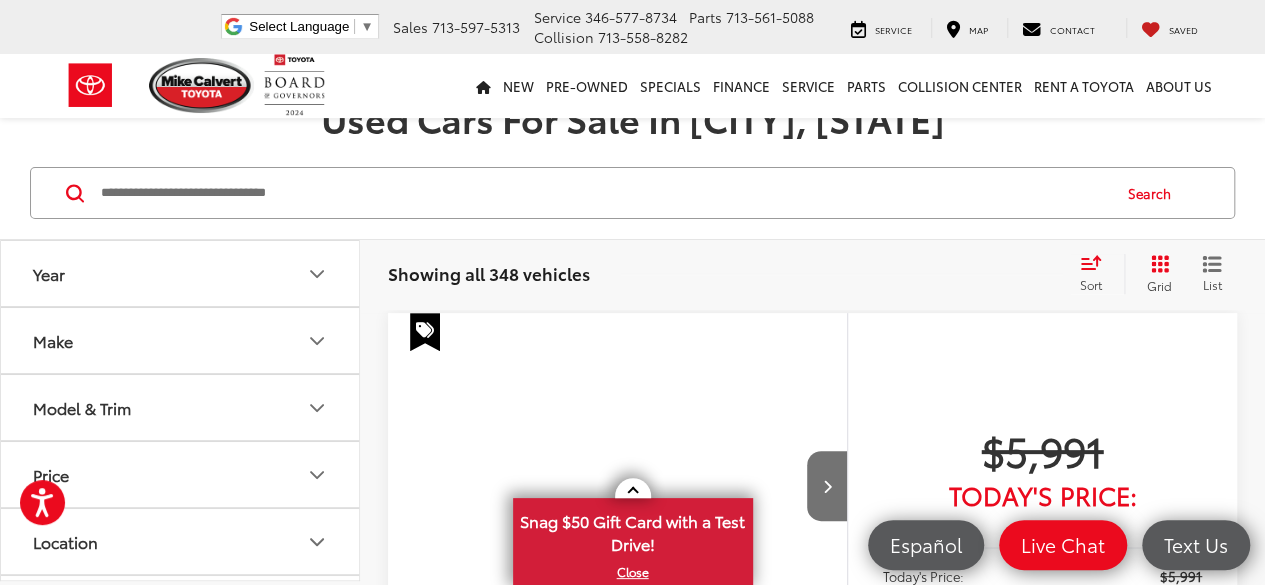 click on "Make" at bounding box center [181, 340] 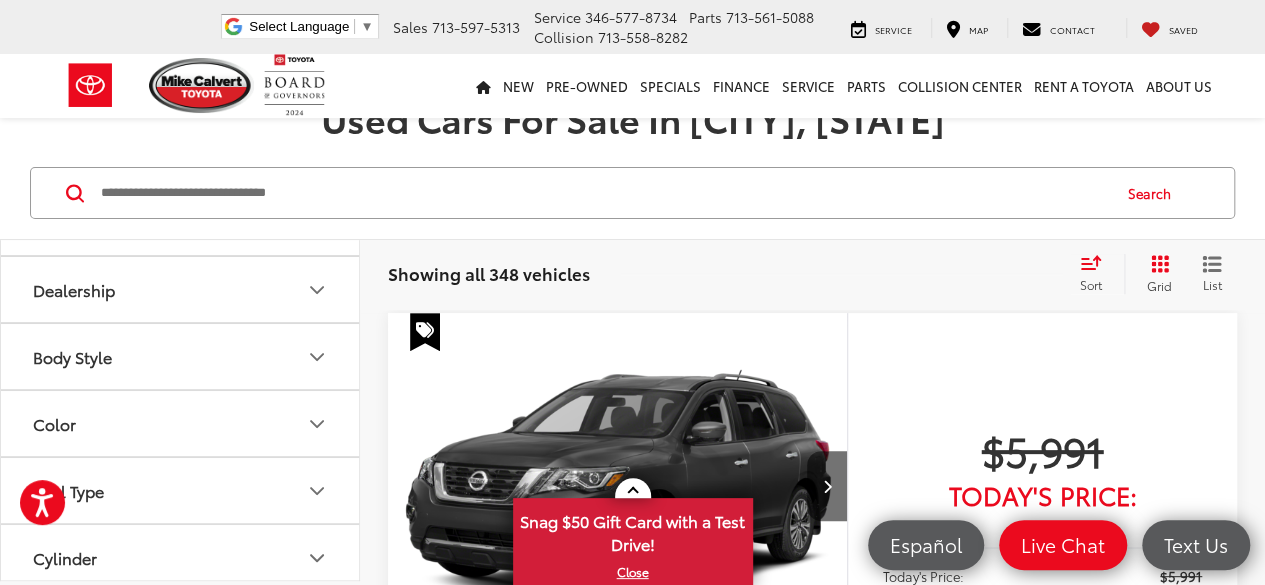 scroll, scrollTop: 1000, scrollLeft: 0, axis: vertical 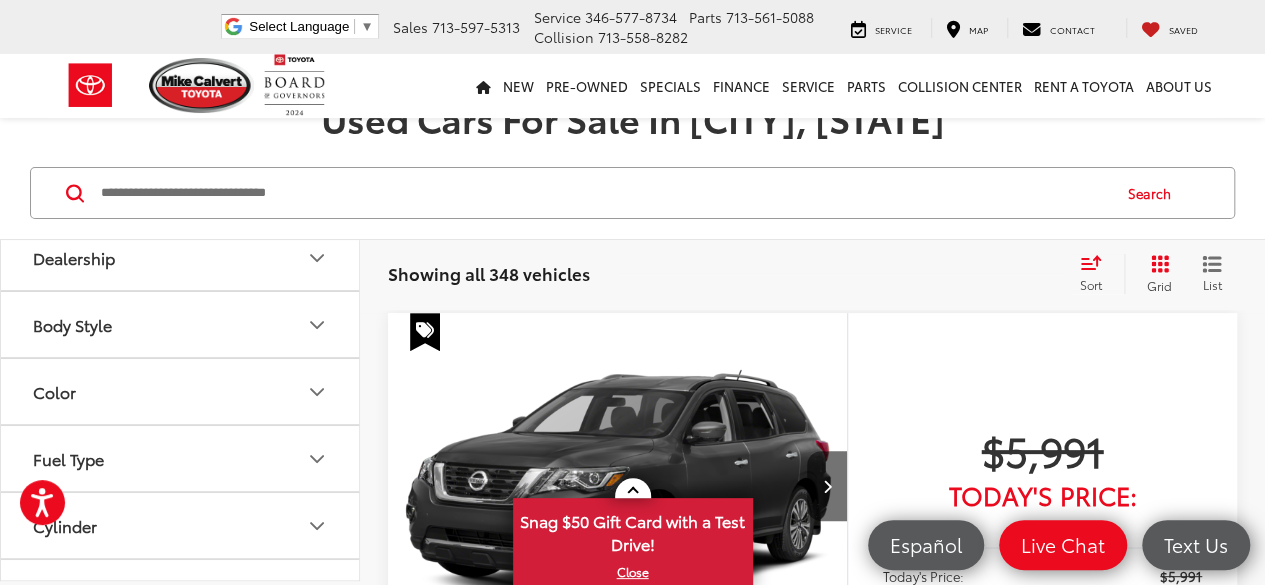 click on "Toyota   (222)" at bounding box center [90, -52] 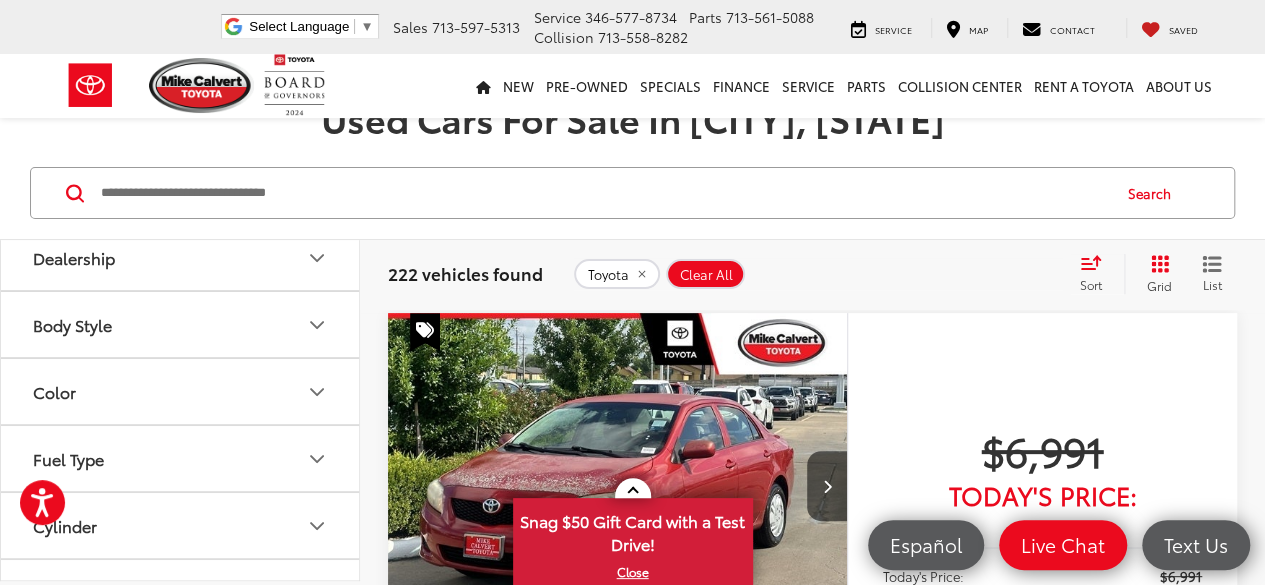 click on "Model & Trim" at bounding box center [181, 56] 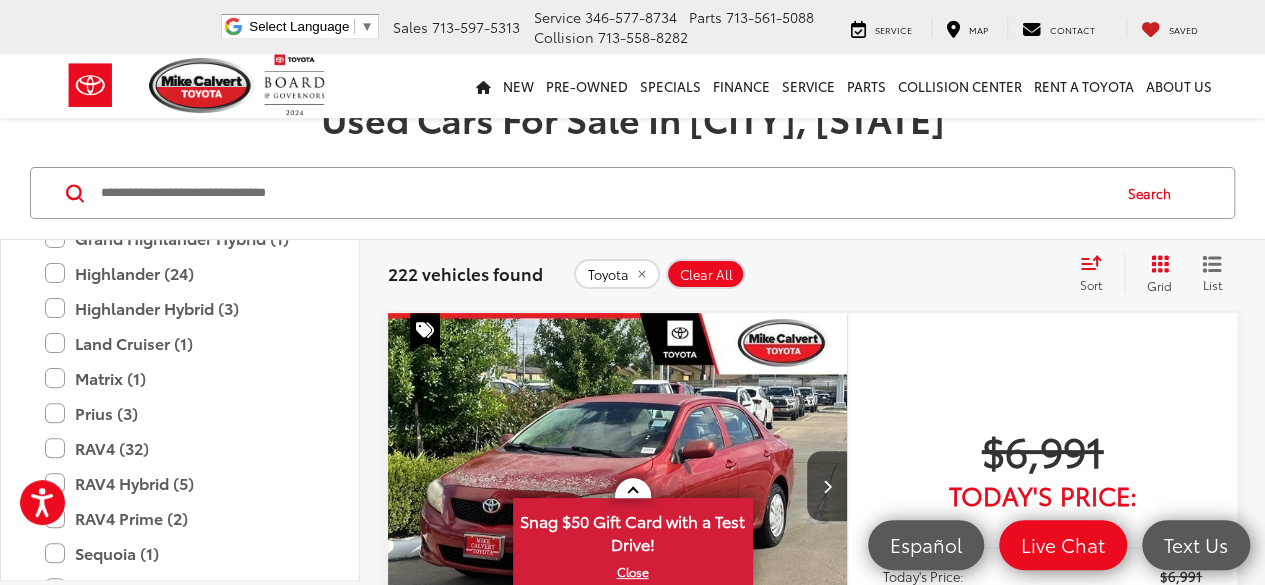 scroll, scrollTop: 1300, scrollLeft: 0, axis: vertical 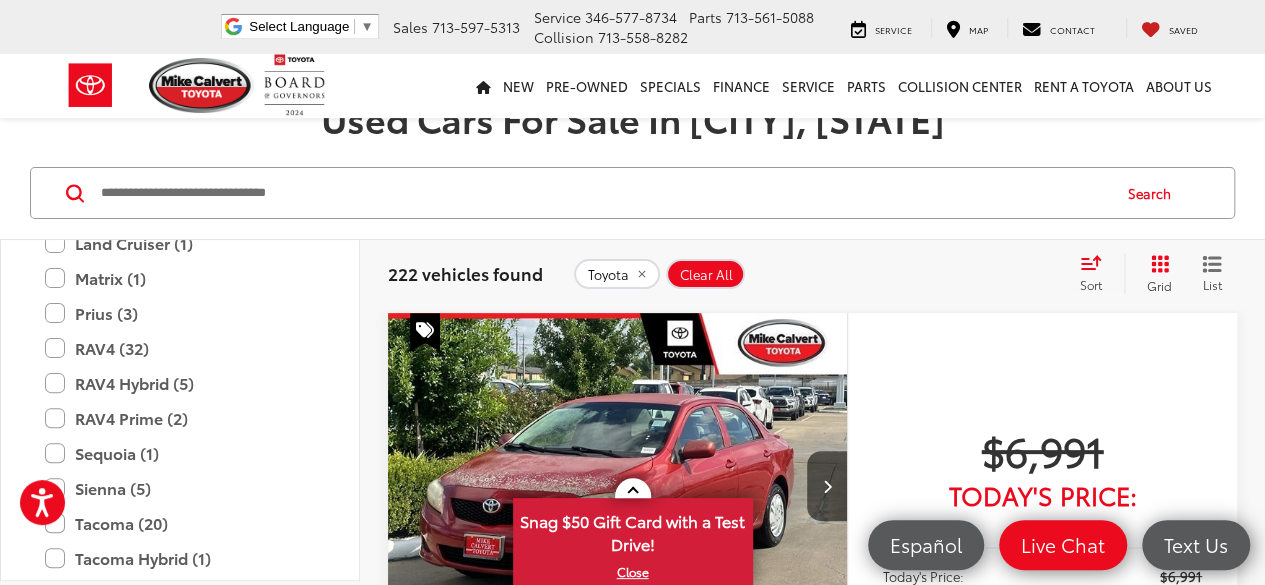 click on "Camry (33)" at bounding box center [180, -107] 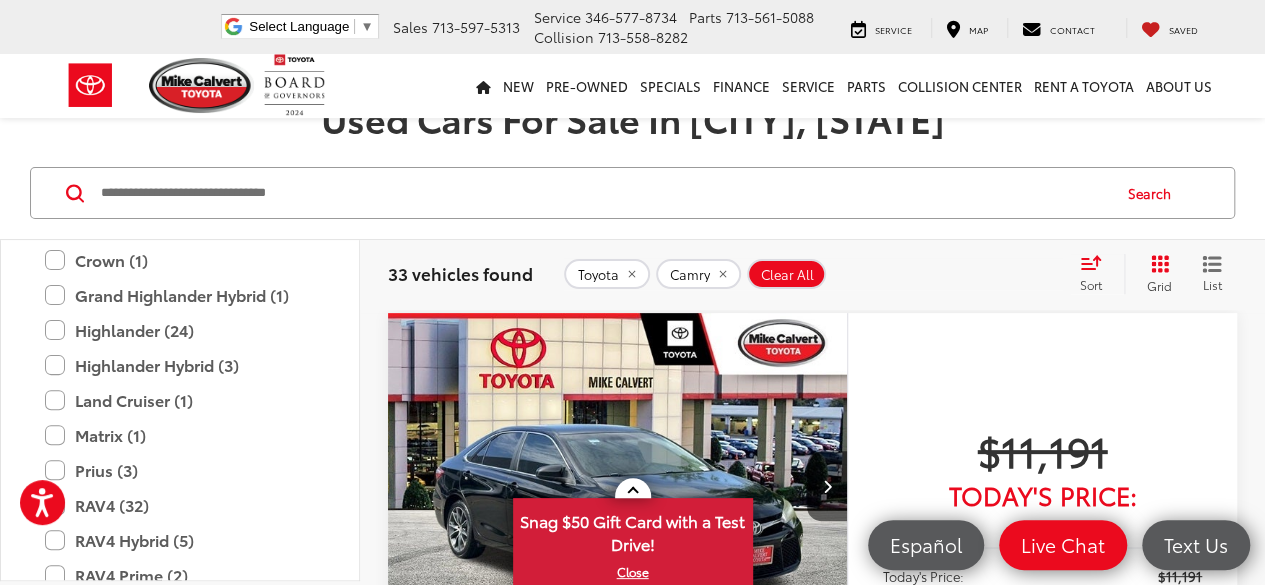 click on "LE (24)" at bounding box center [195, -20] 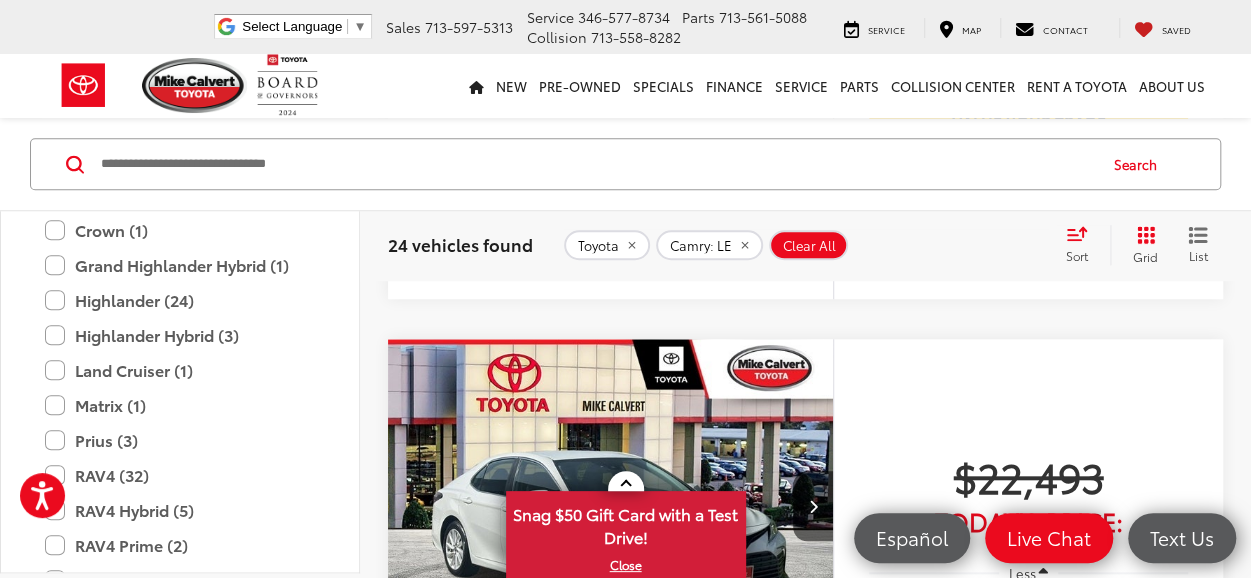 scroll, scrollTop: 800, scrollLeft: 0, axis: vertical 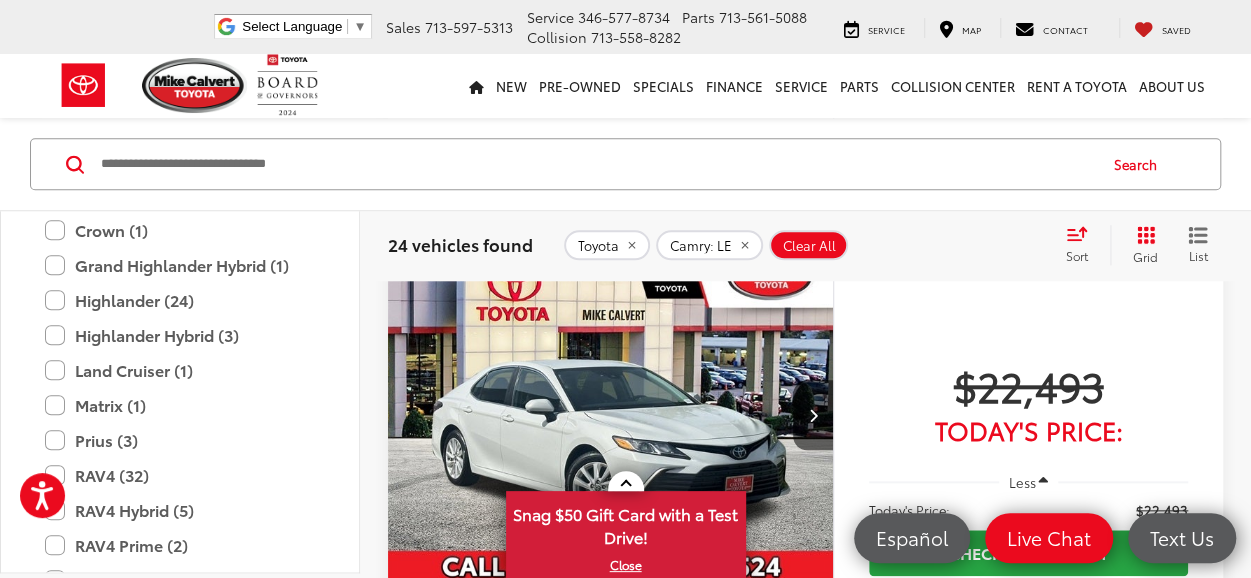click 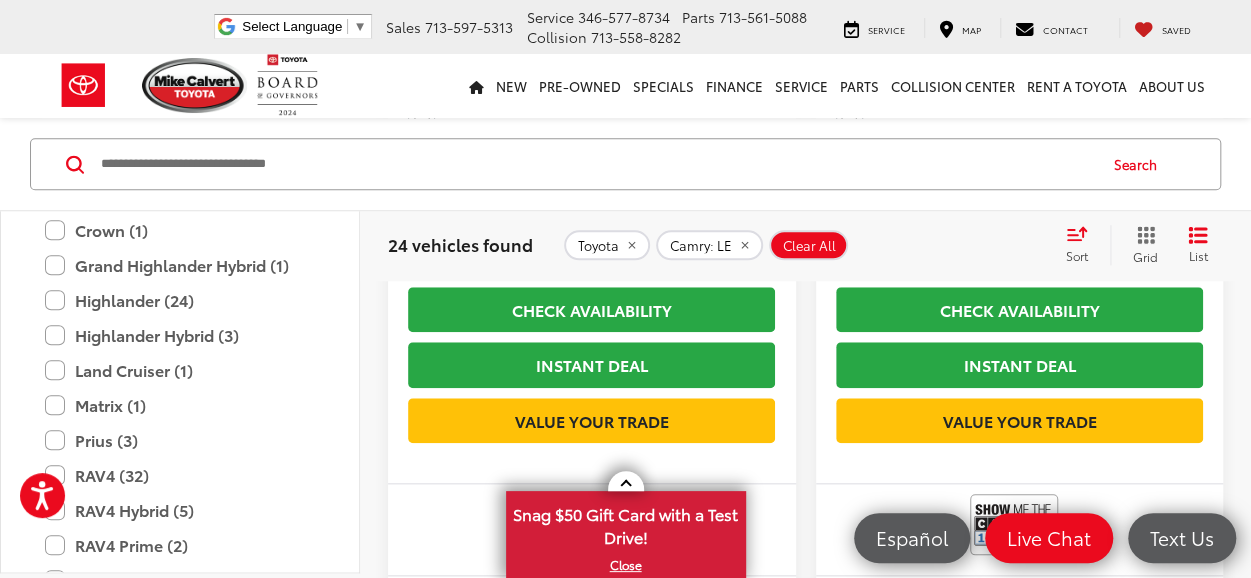 click 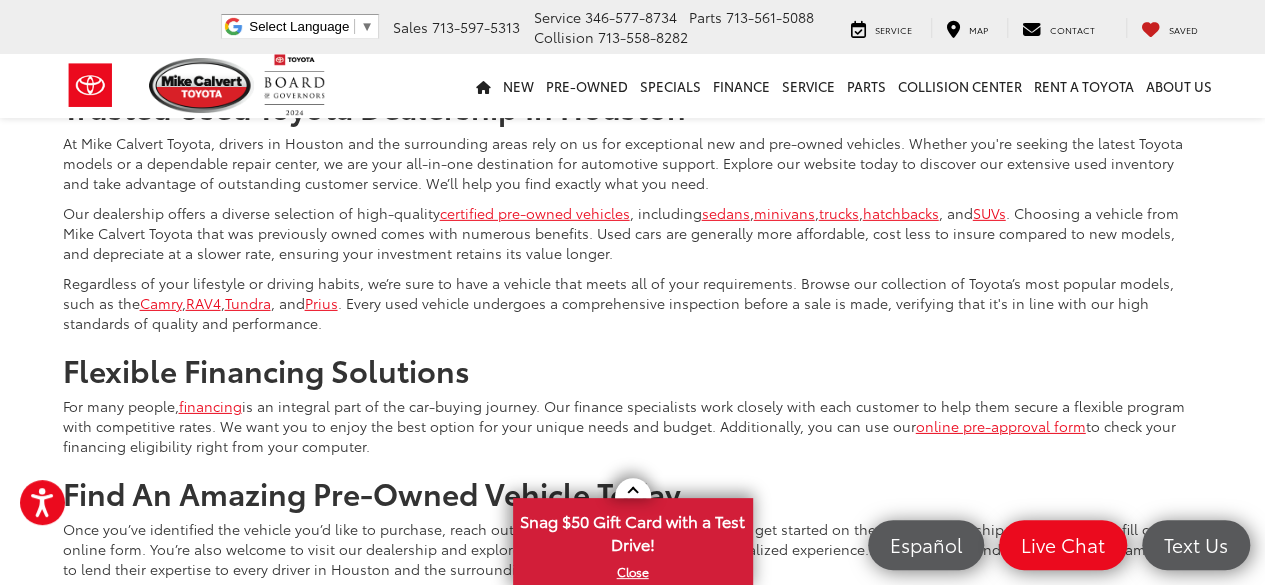 scroll, scrollTop: 6910, scrollLeft: 0, axis: vertical 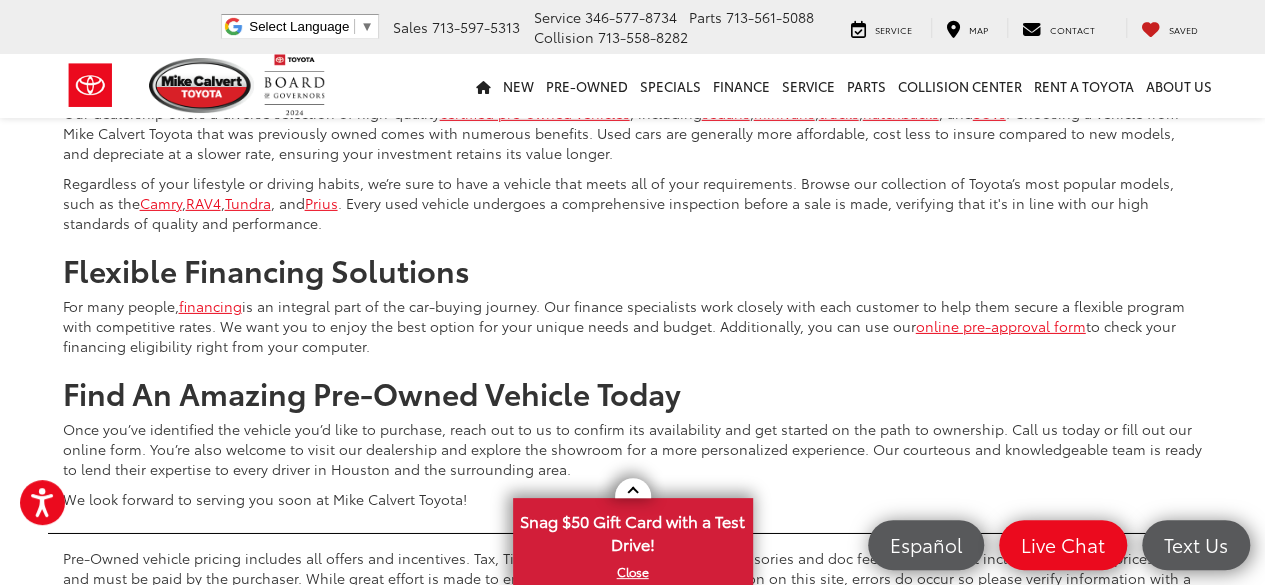 click on "Next" at bounding box center (1017, -89) 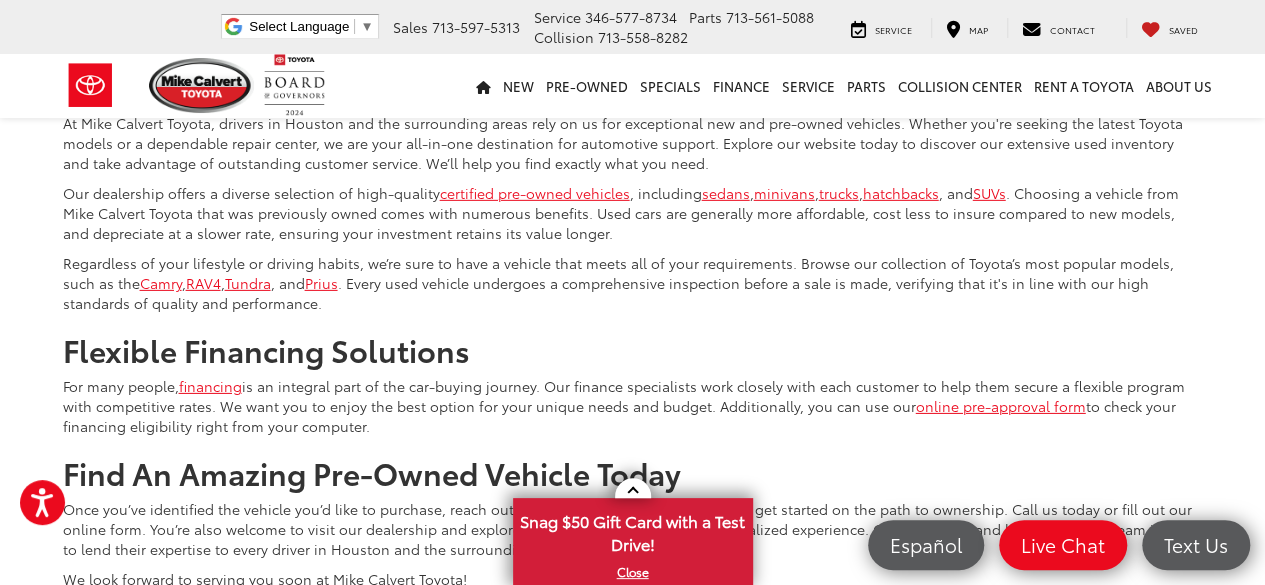 scroll, scrollTop: 6829, scrollLeft: 0, axis: vertical 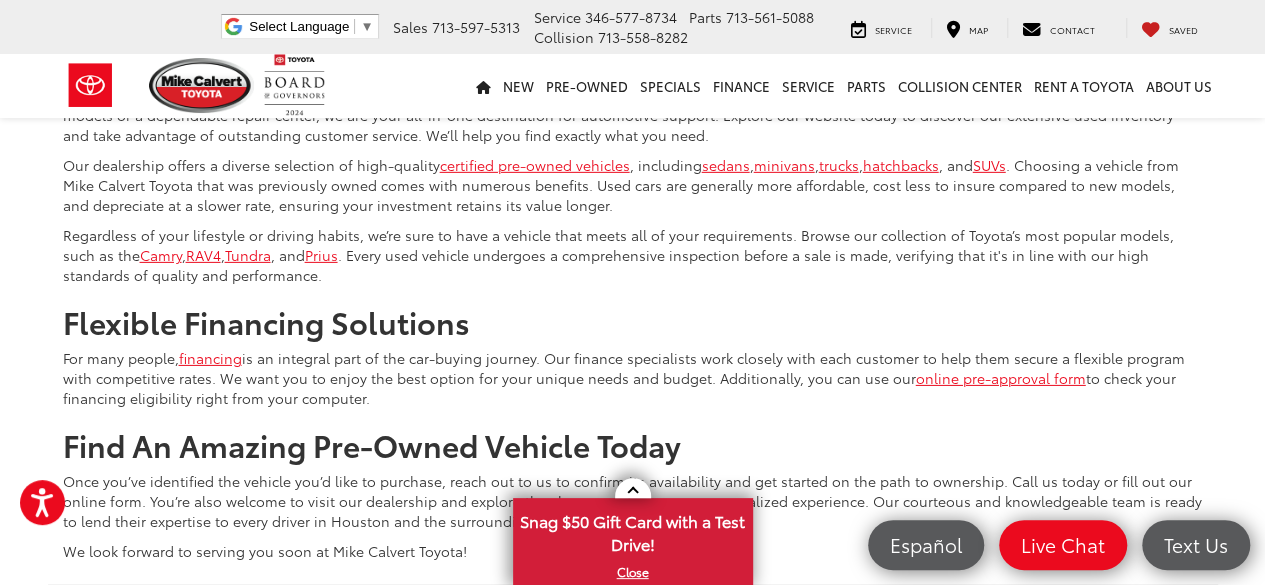click on "Show: 12" at bounding box center (1170, -37) 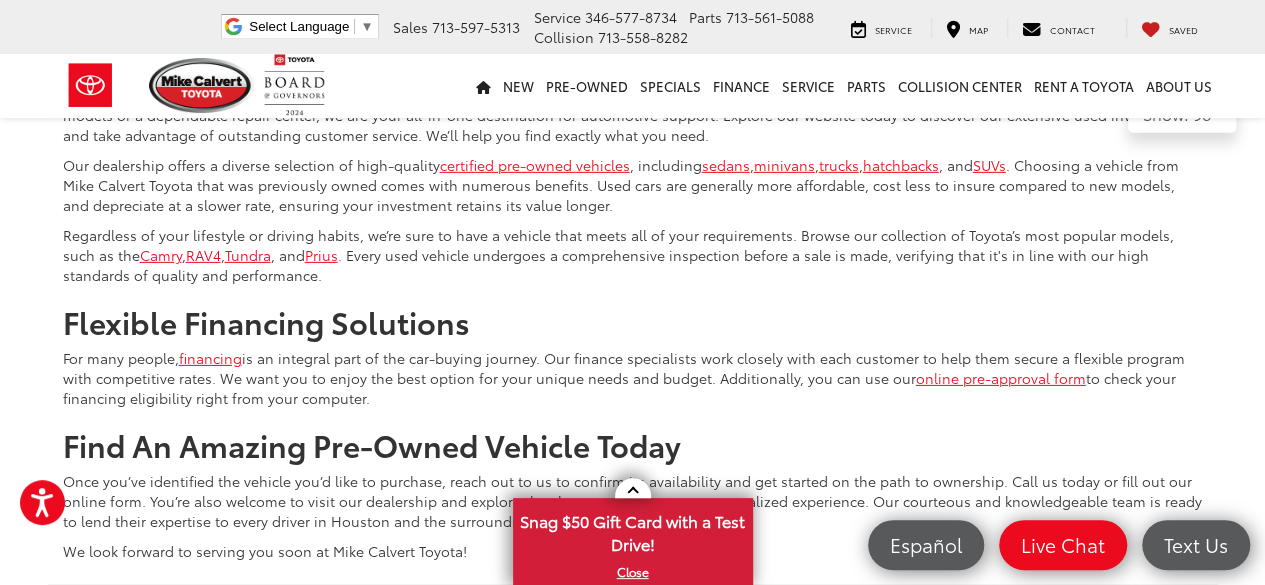 click on "Show: 24" 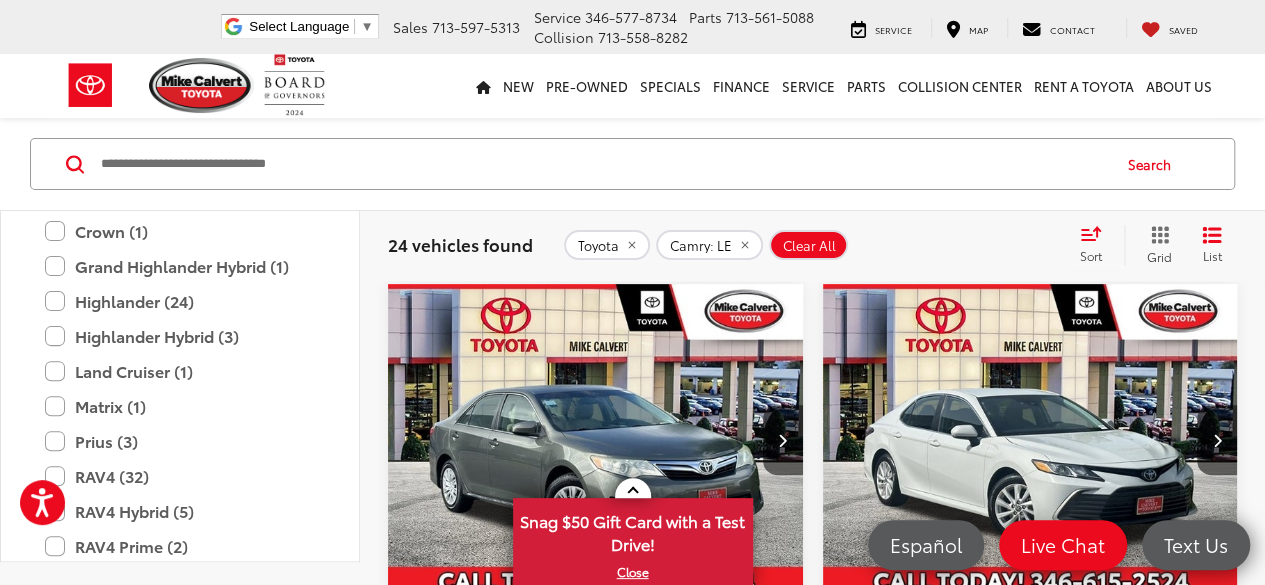 scroll, scrollTop: 0, scrollLeft: 0, axis: both 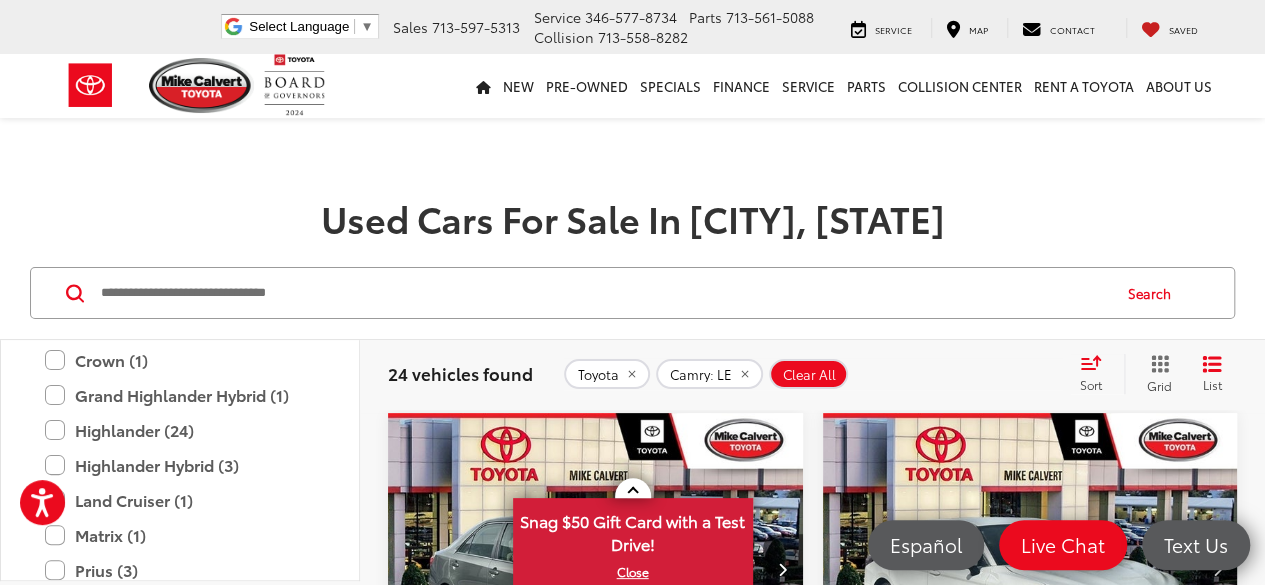 click on "Grid" at bounding box center [1155, 374] 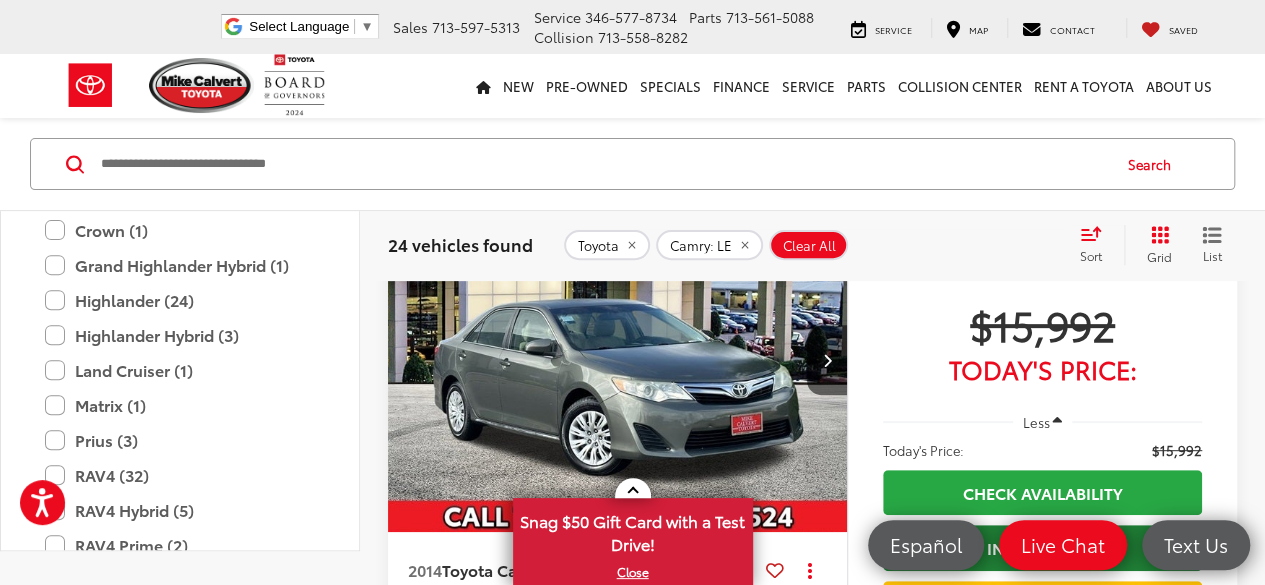 scroll, scrollTop: 100, scrollLeft: 0, axis: vertical 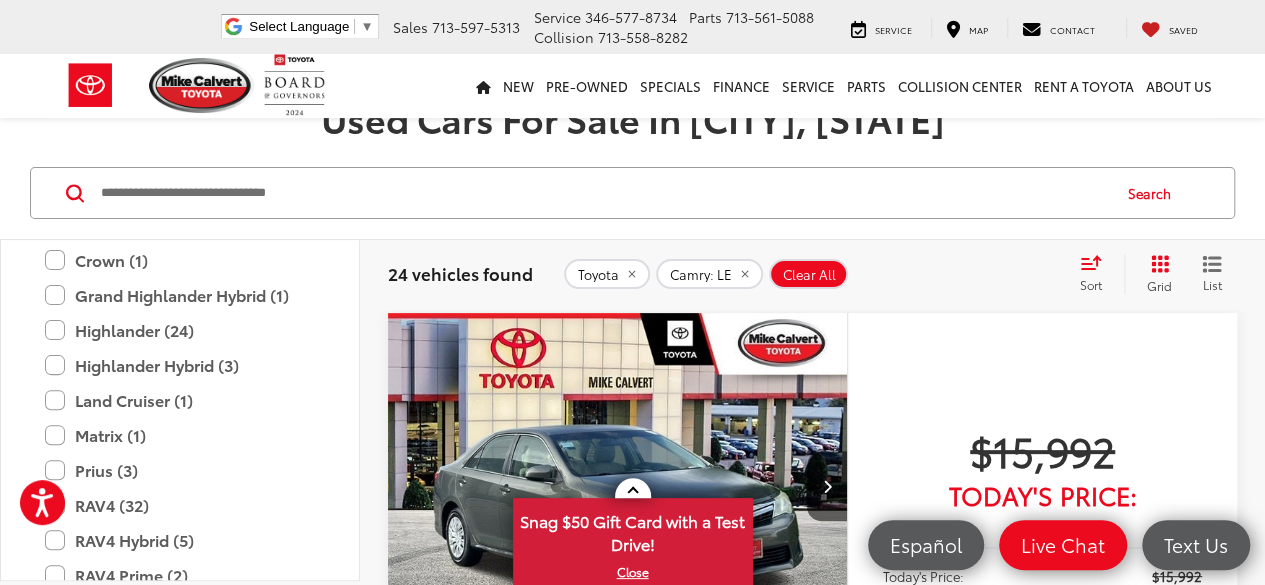 click 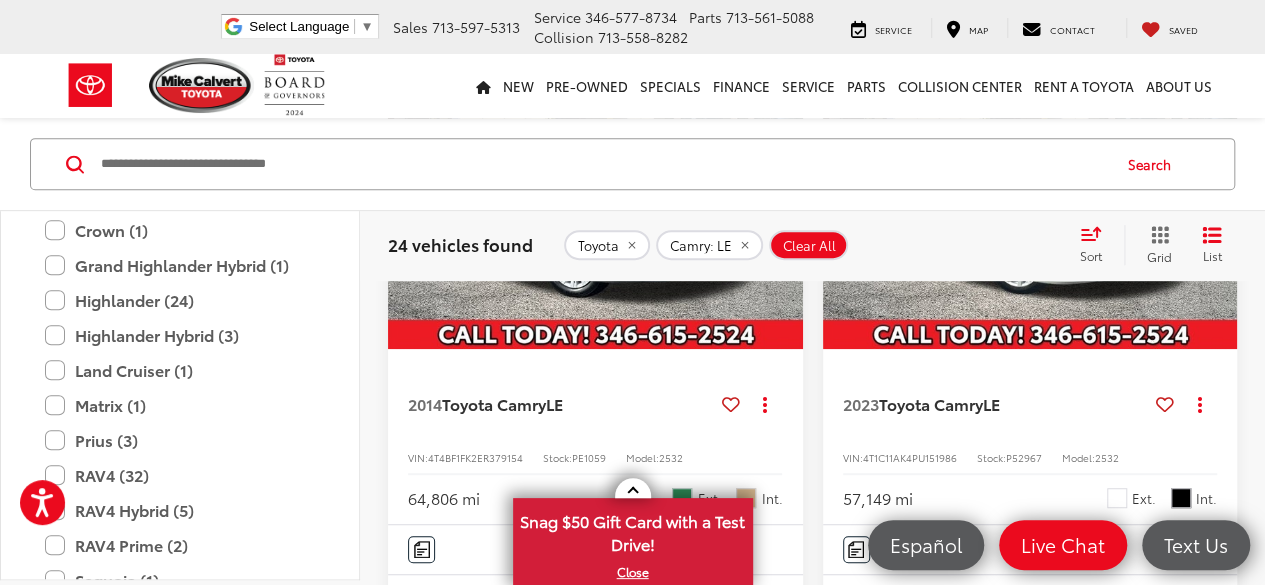 scroll, scrollTop: 300, scrollLeft: 0, axis: vertical 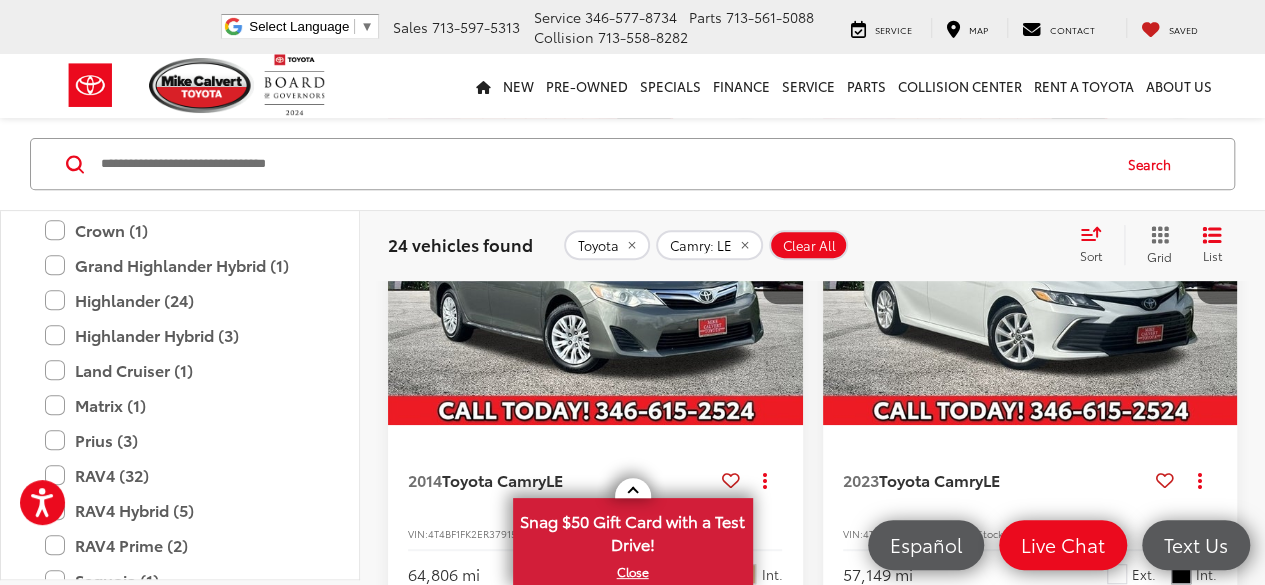 click at bounding box center (596, 269) 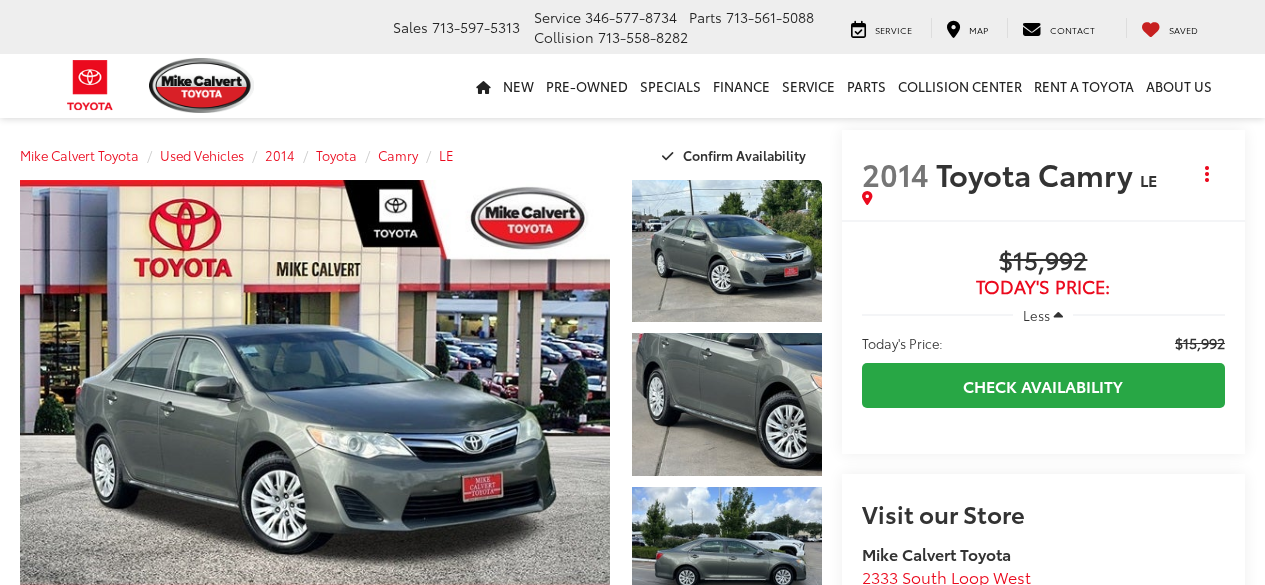 scroll, scrollTop: 0, scrollLeft: 0, axis: both 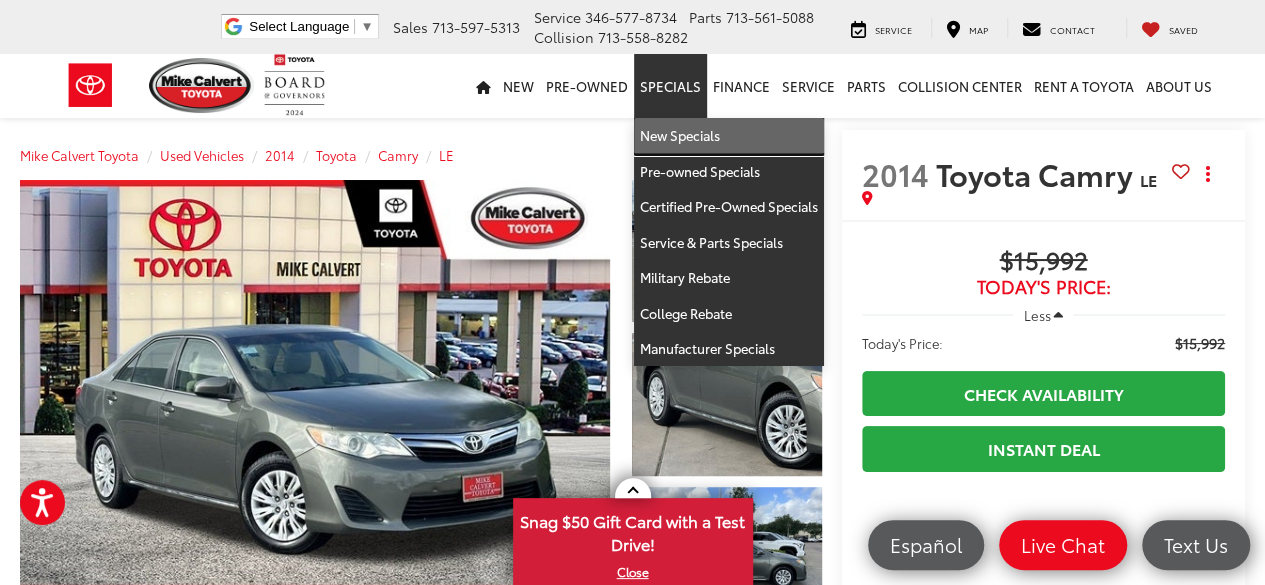 click on "New Specials" at bounding box center [729, 136] 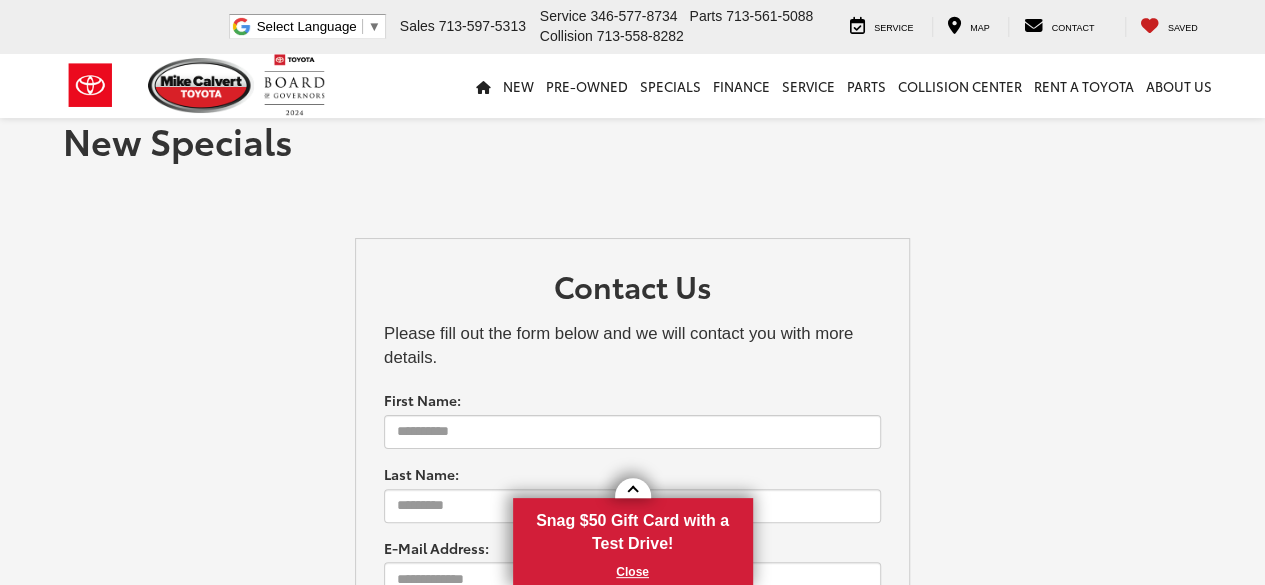 scroll, scrollTop: 498, scrollLeft: 0, axis: vertical 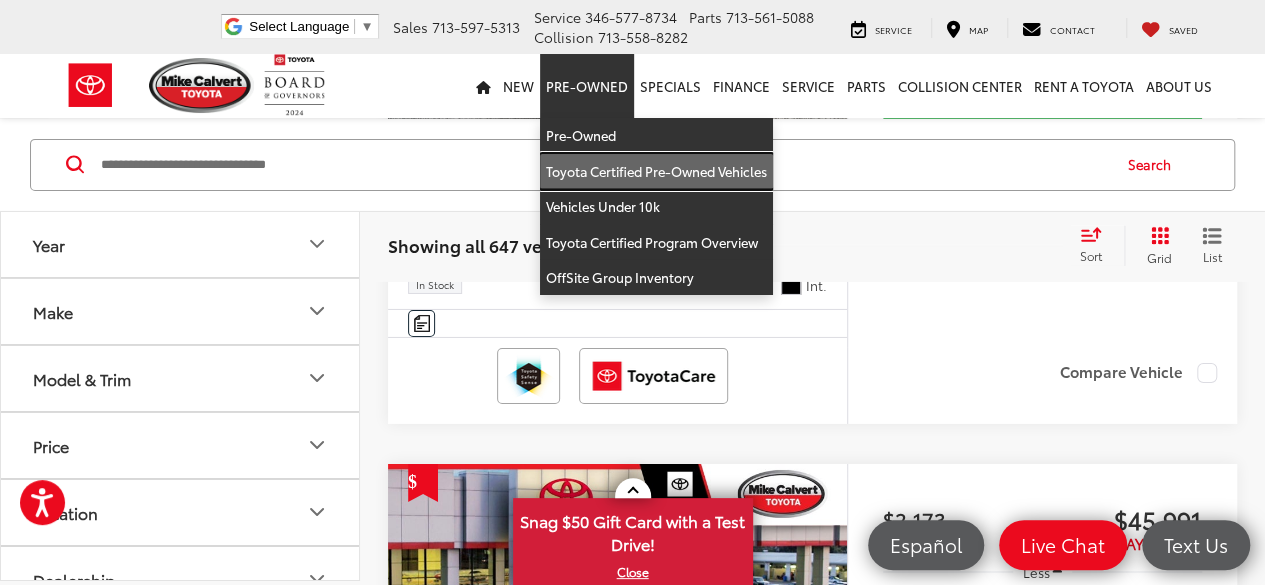 click on "Toyota Certified Pre-Owned Vehicles" at bounding box center (656, 172) 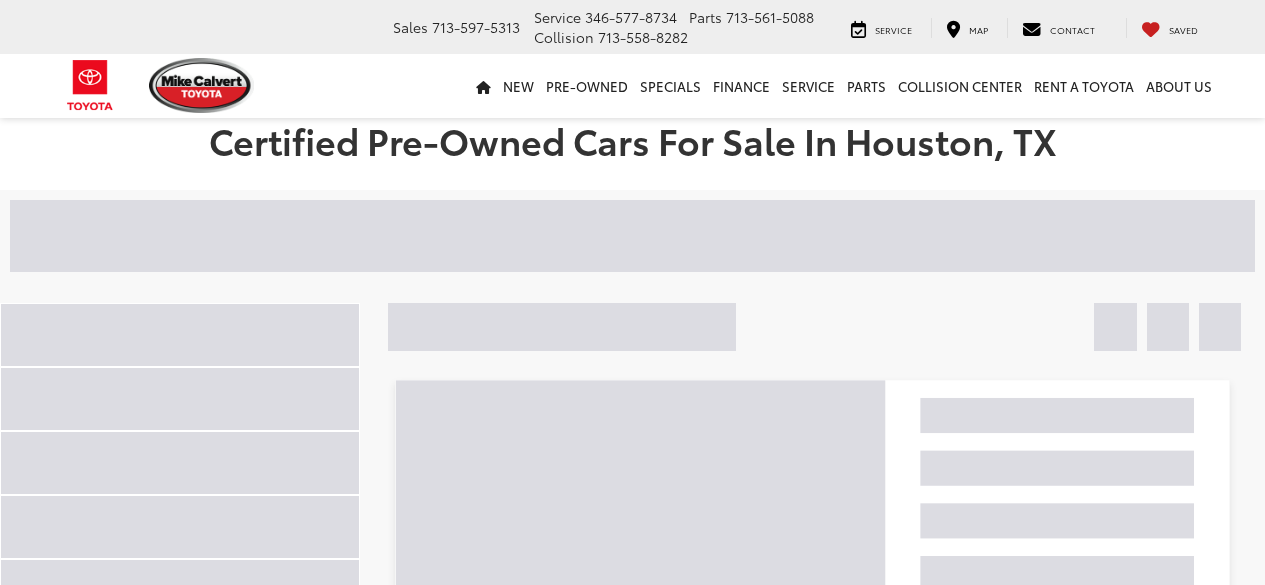 scroll, scrollTop: 0, scrollLeft: 0, axis: both 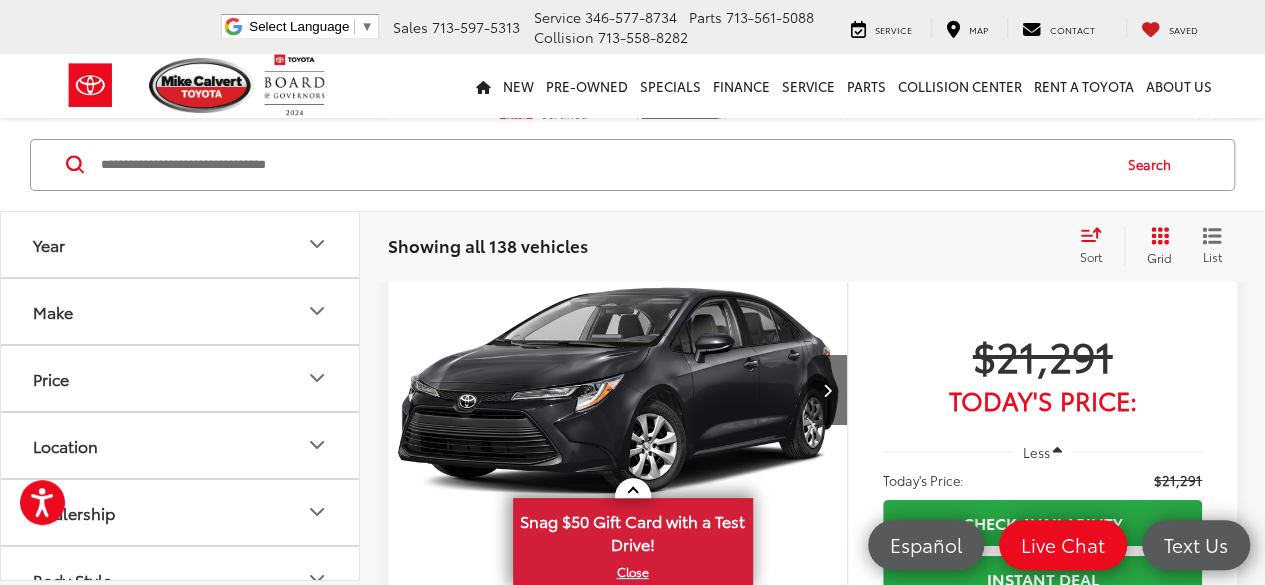 click on "Make" at bounding box center (181, 310) 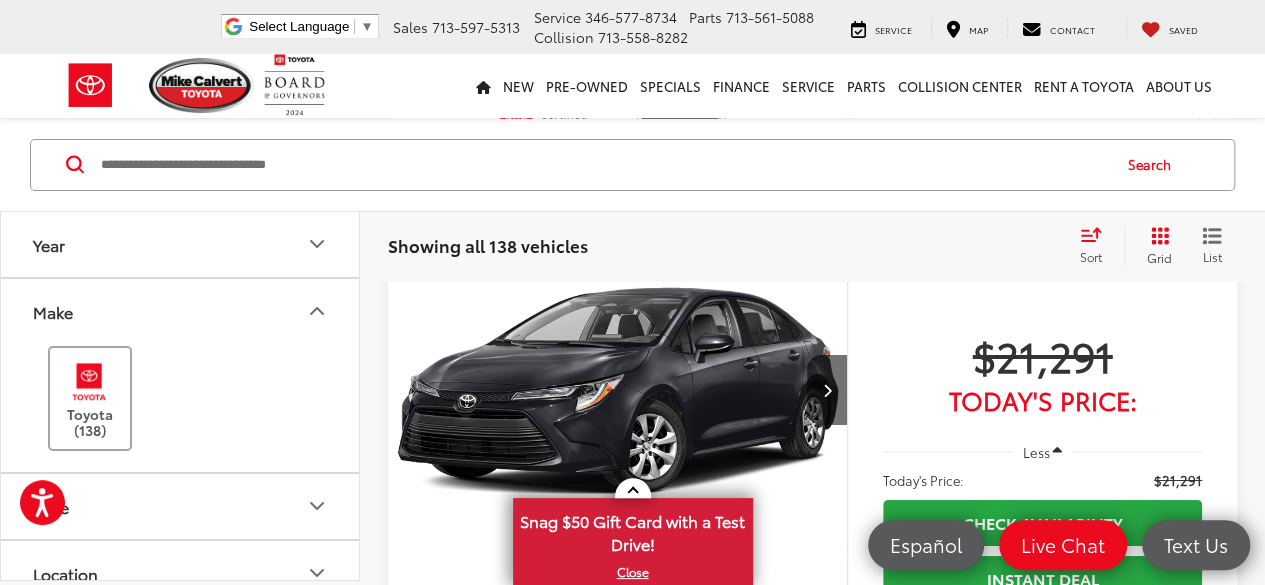 click on "Toyota   (138)" at bounding box center [90, 398] 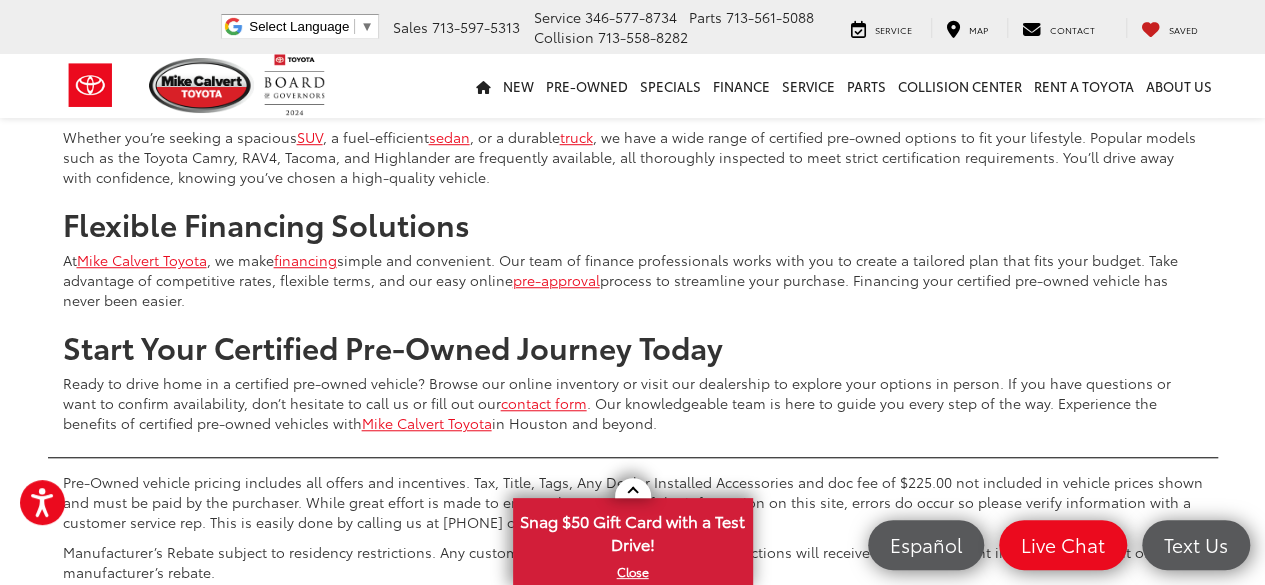 scroll, scrollTop: 7600, scrollLeft: 0, axis: vertical 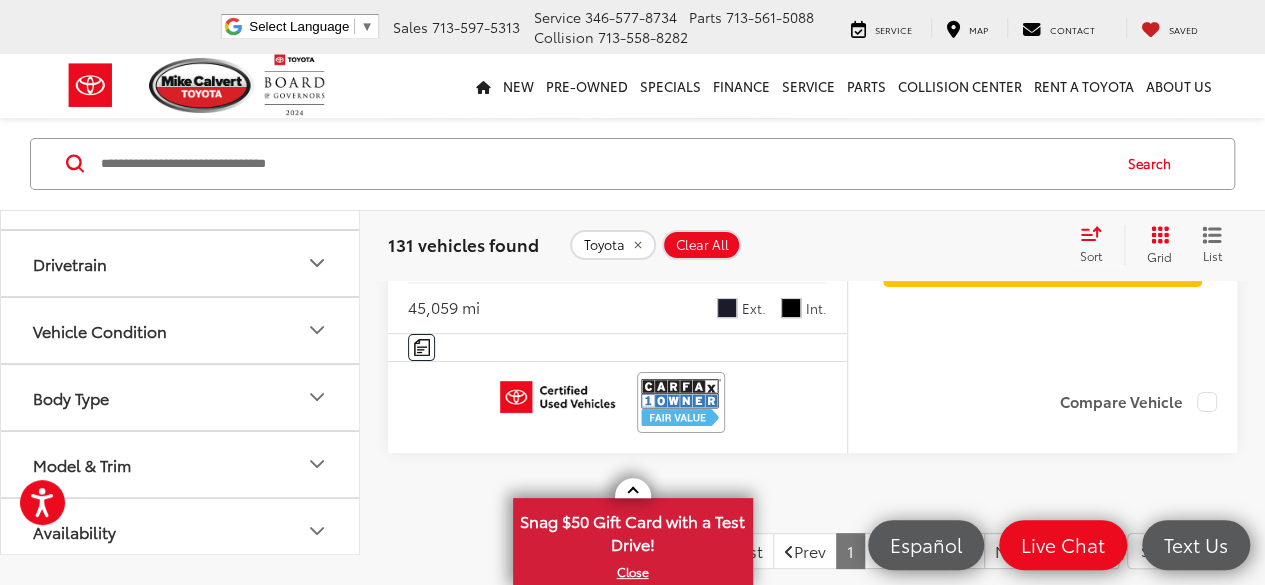 click on "Model & Trim" at bounding box center [181, 464] 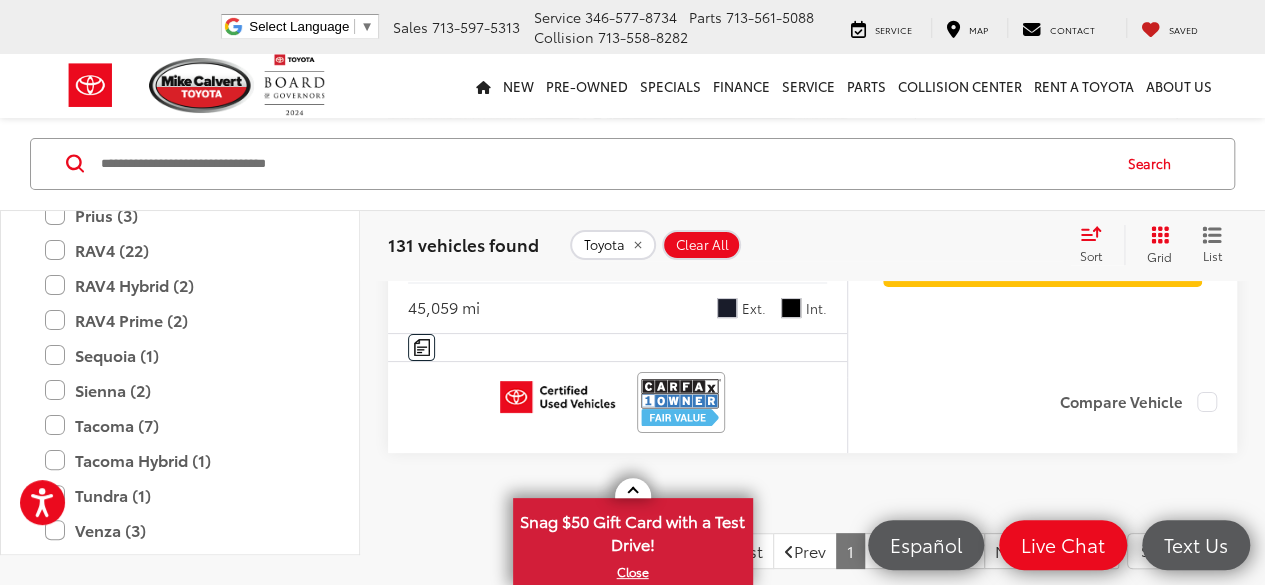scroll, scrollTop: 1423, scrollLeft: 0, axis: vertical 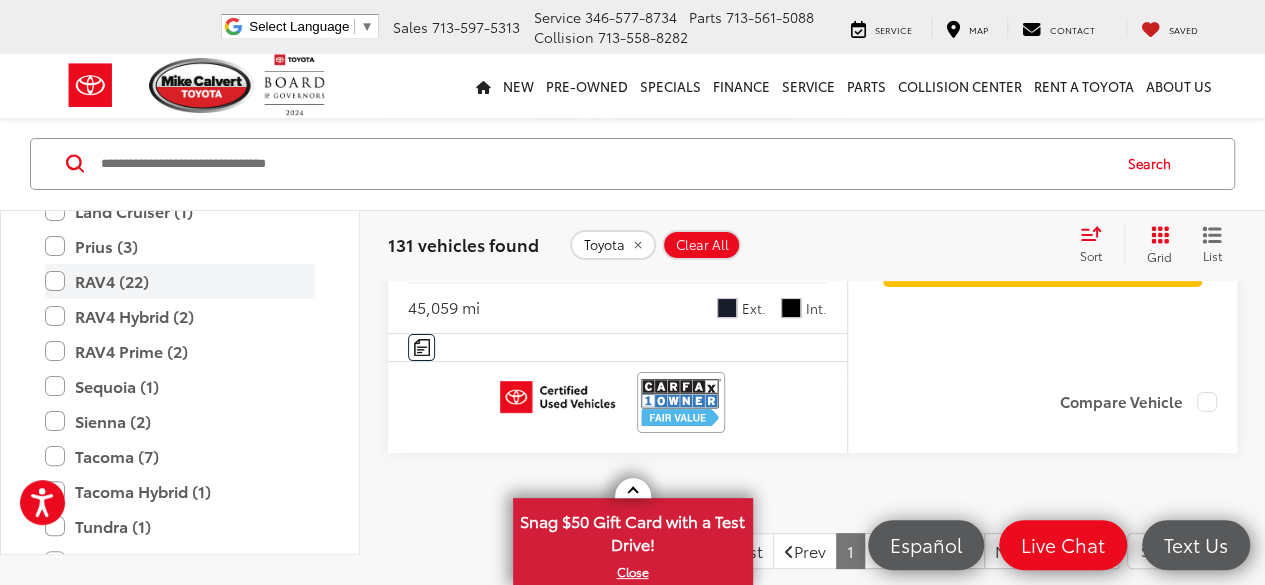 click on "RAV4 (22)" at bounding box center [180, 281] 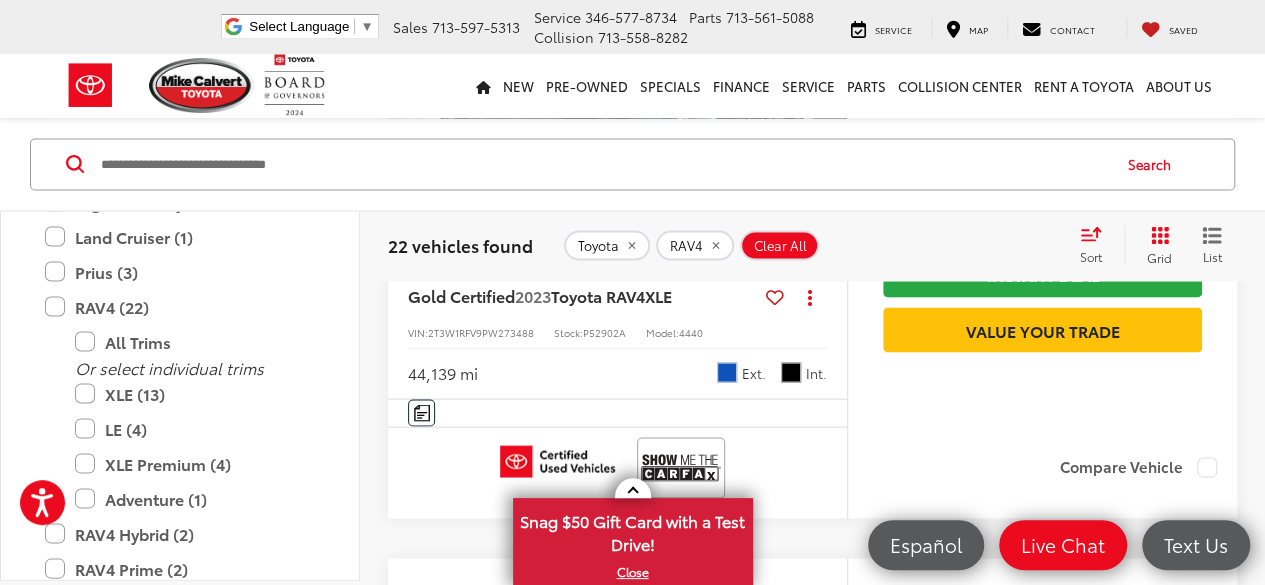 scroll, scrollTop: 5572, scrollLeft: 0, axis: vertical 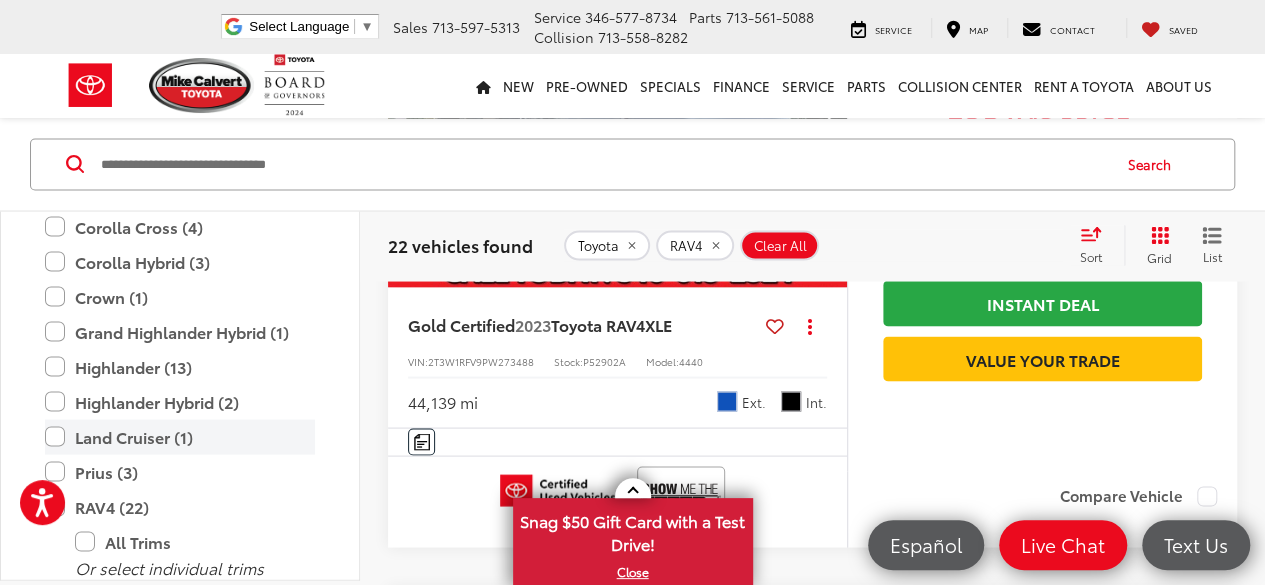 click on "Land Cruiser (1)" at bounding box center [180, 436] 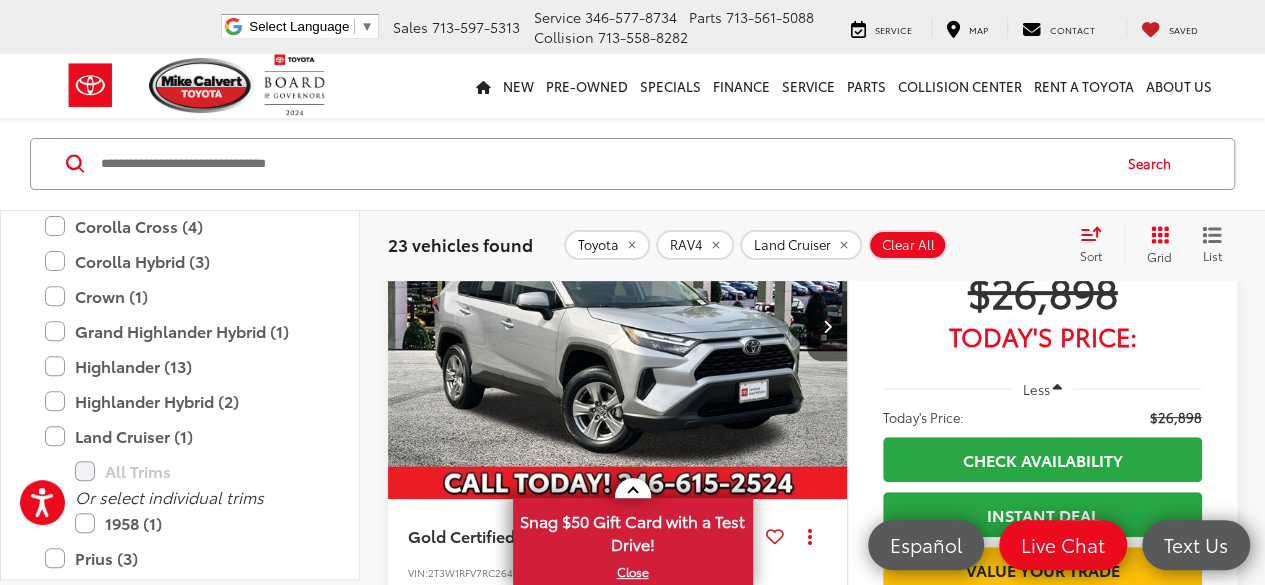 scroll, scrollTop: 172, scrollLeft: 0, axis: vertical 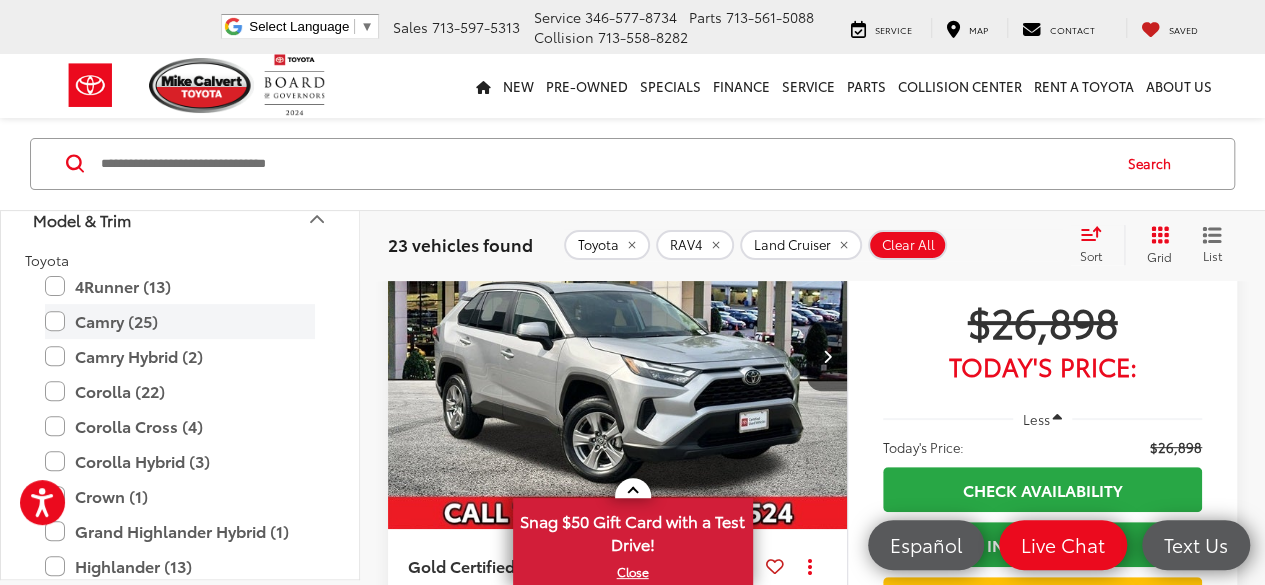 click on "Camry (25)" at bounding box center (180, 321) 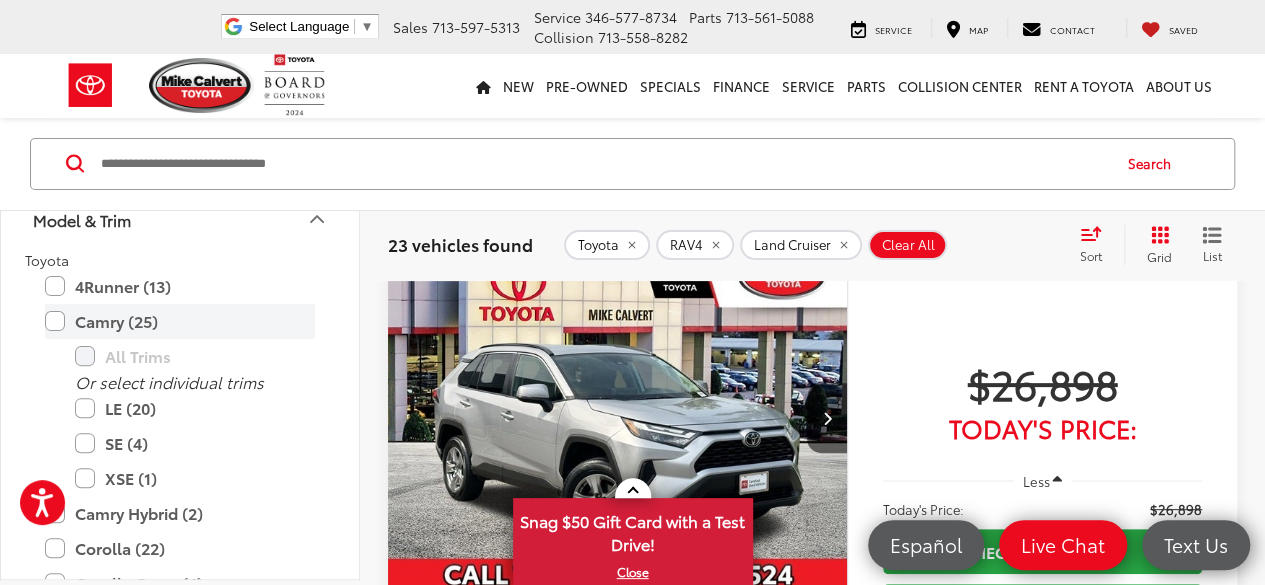 scroll, scrollTop: 72, scrollLeft: 0, axis: vertical 